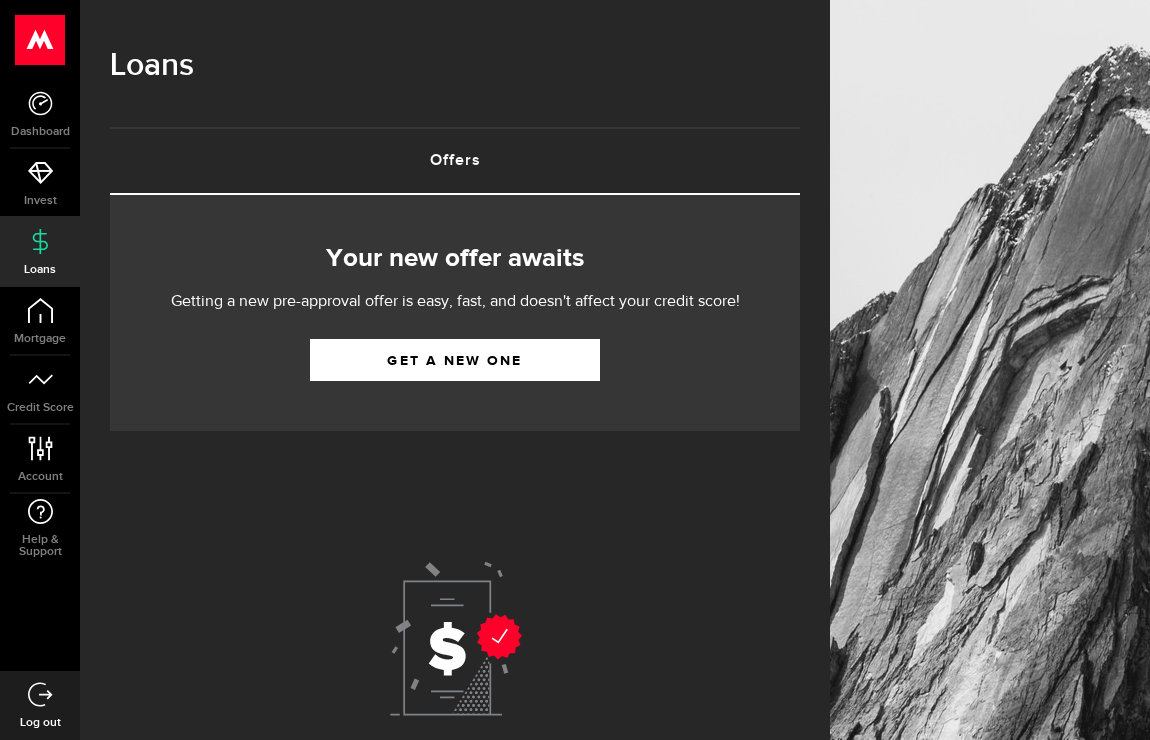 scroll, scrollTop: 0, scrollLeft: 0, axis: both 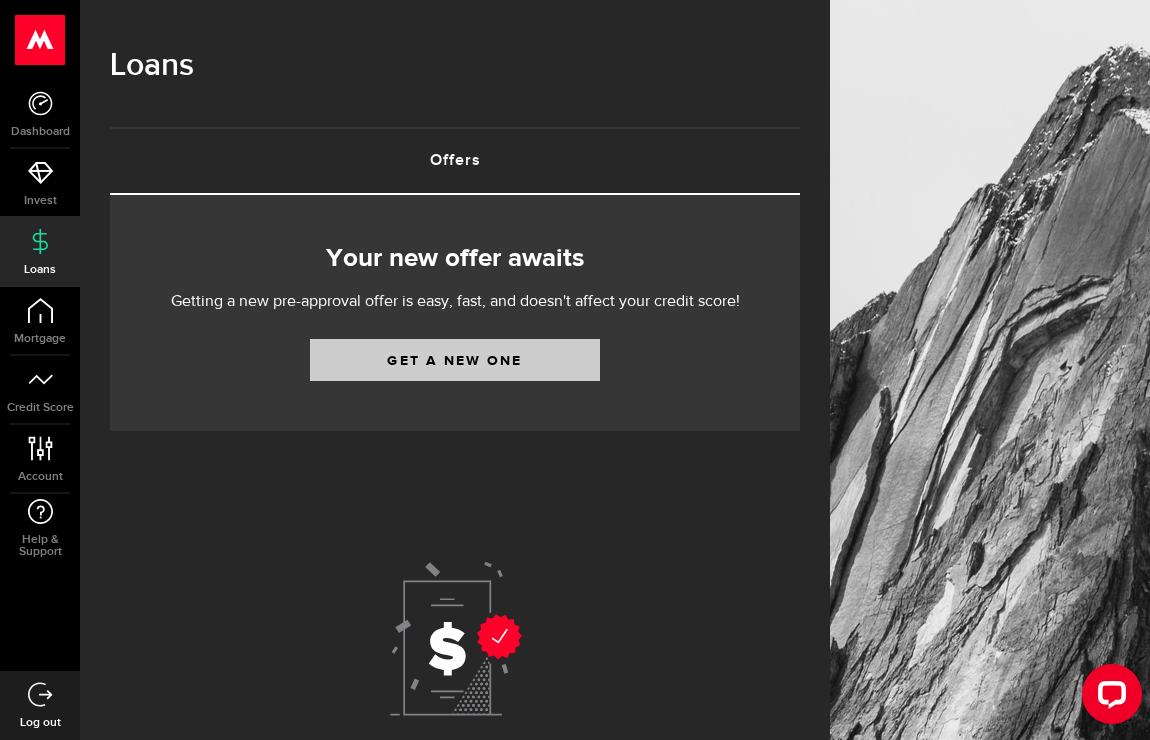 click on "Get a new one" at bounding box center (455, 360) 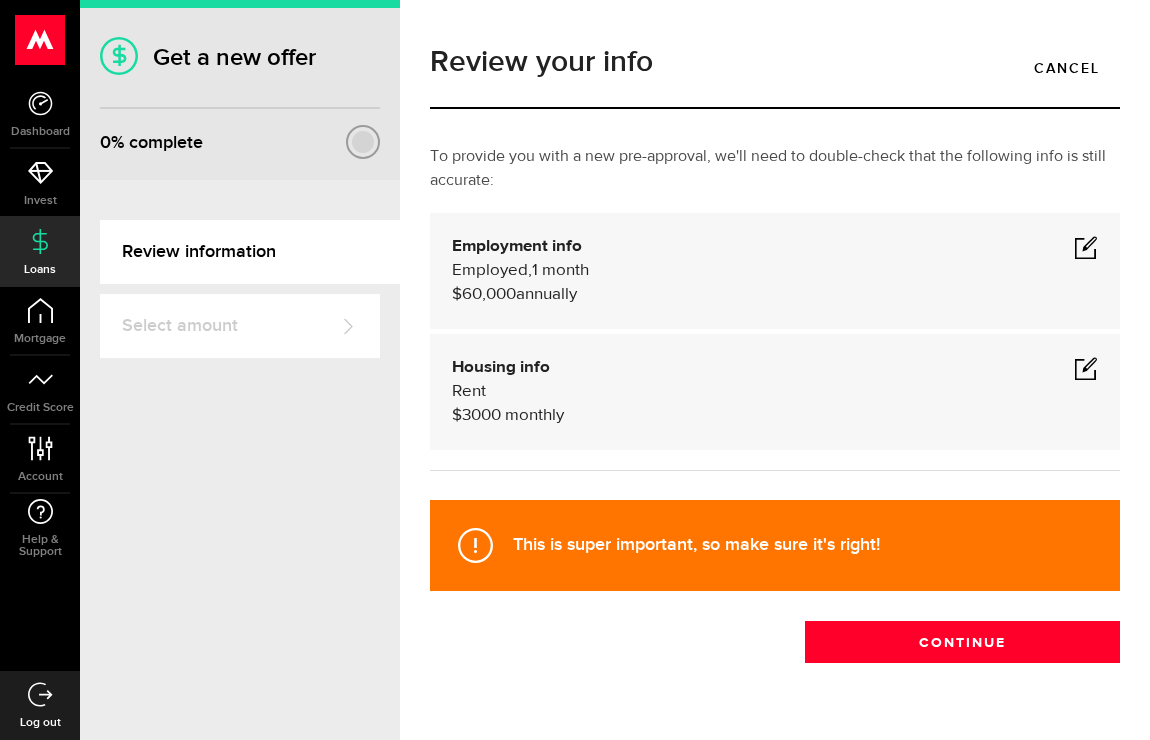 click at bounding box center (1086, 368) 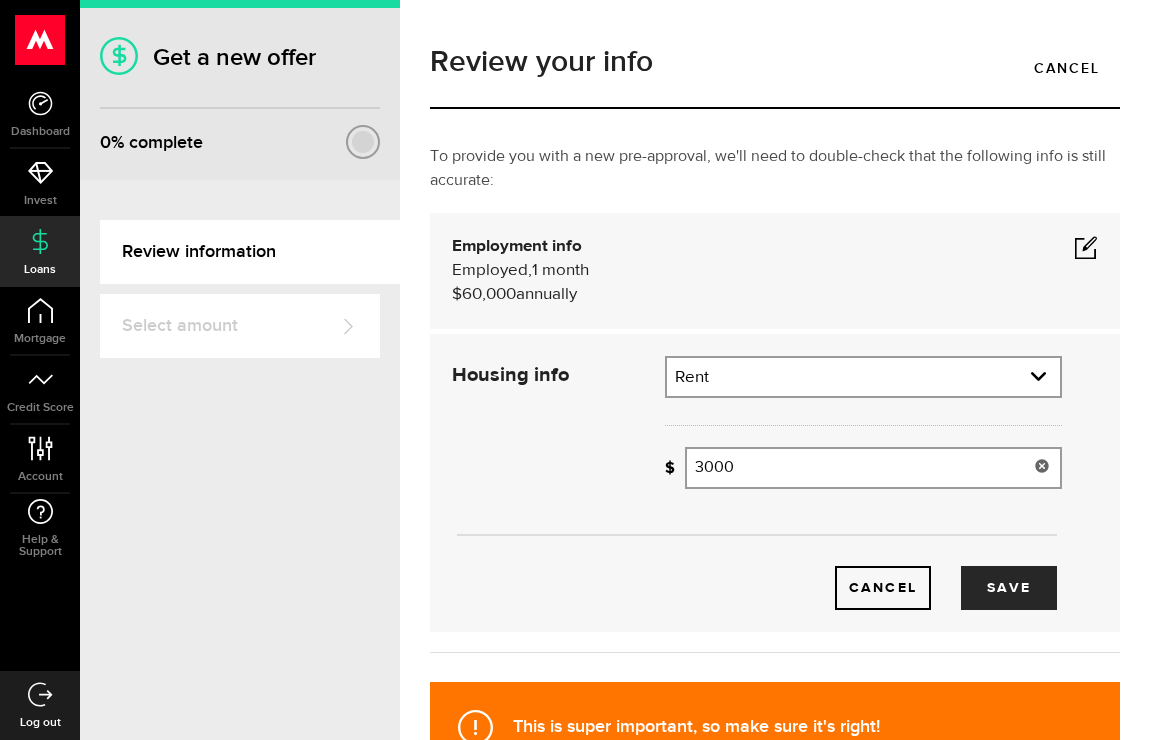 click on "3000" at bounding box center [873, 468] 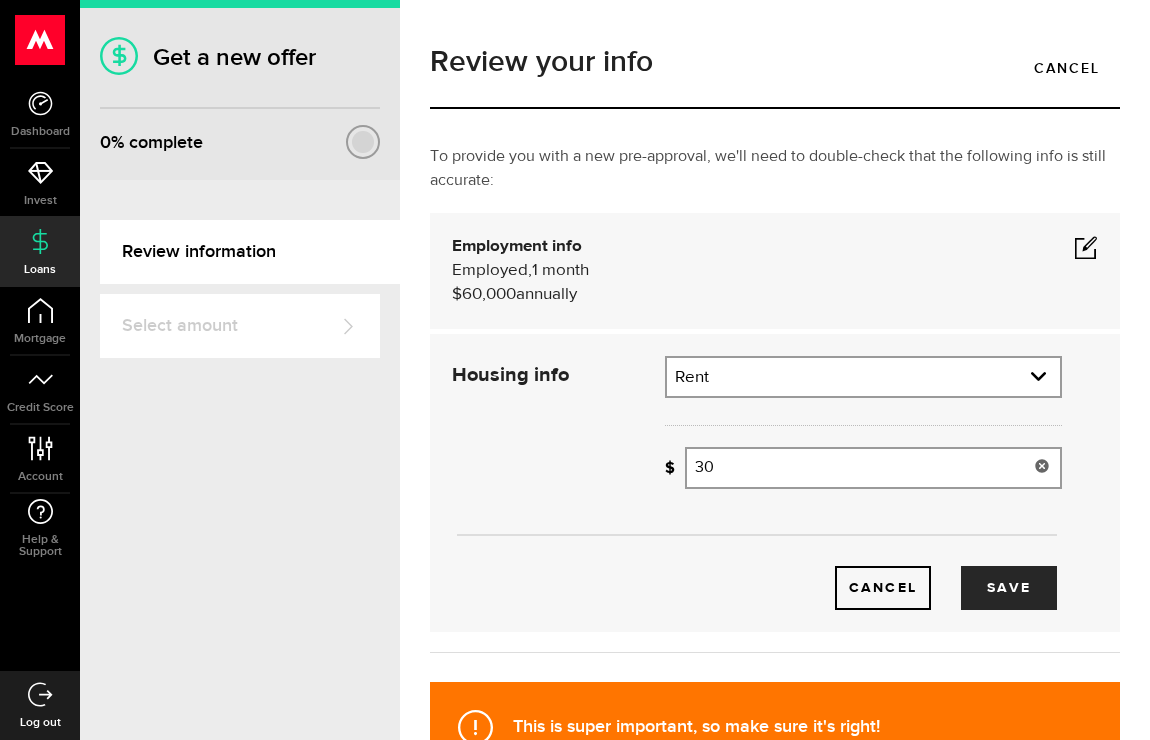 type on "3" 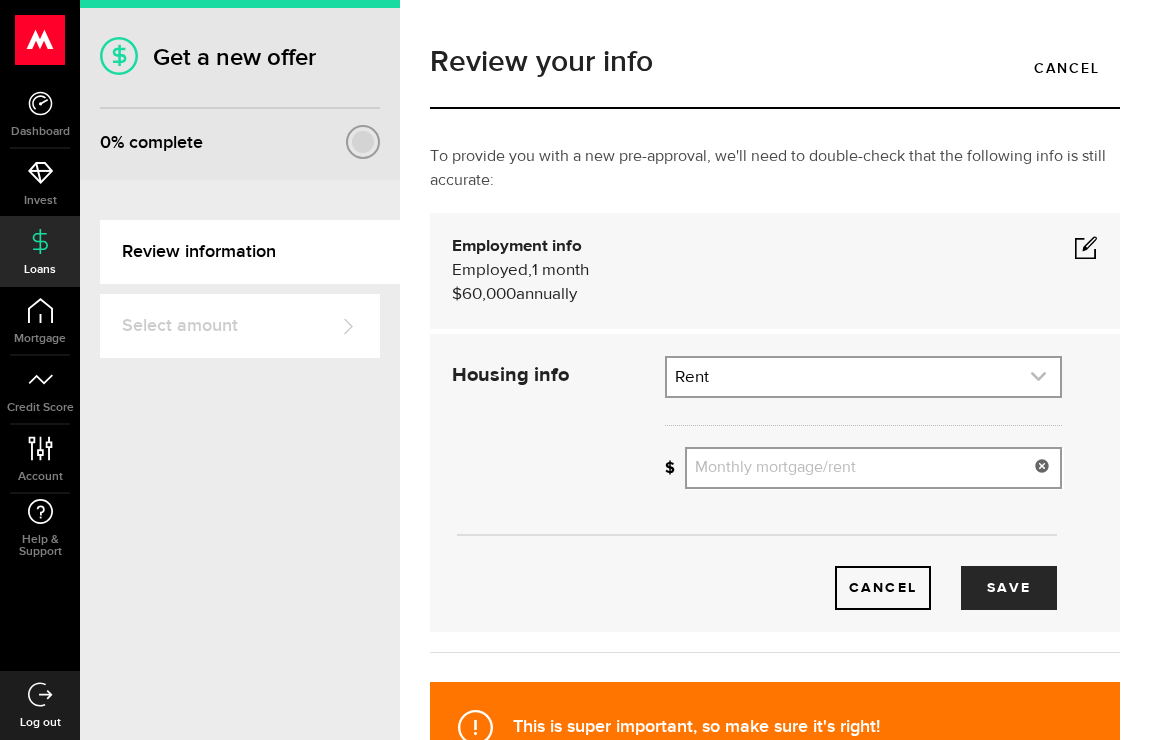 type 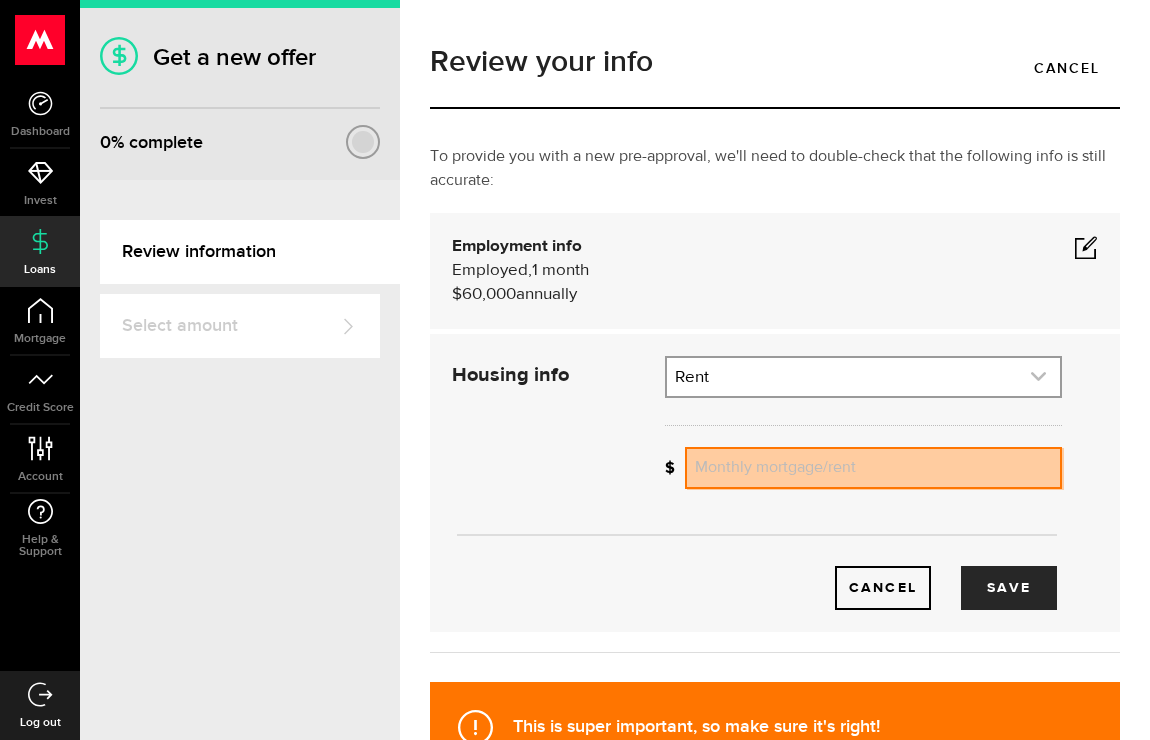 click 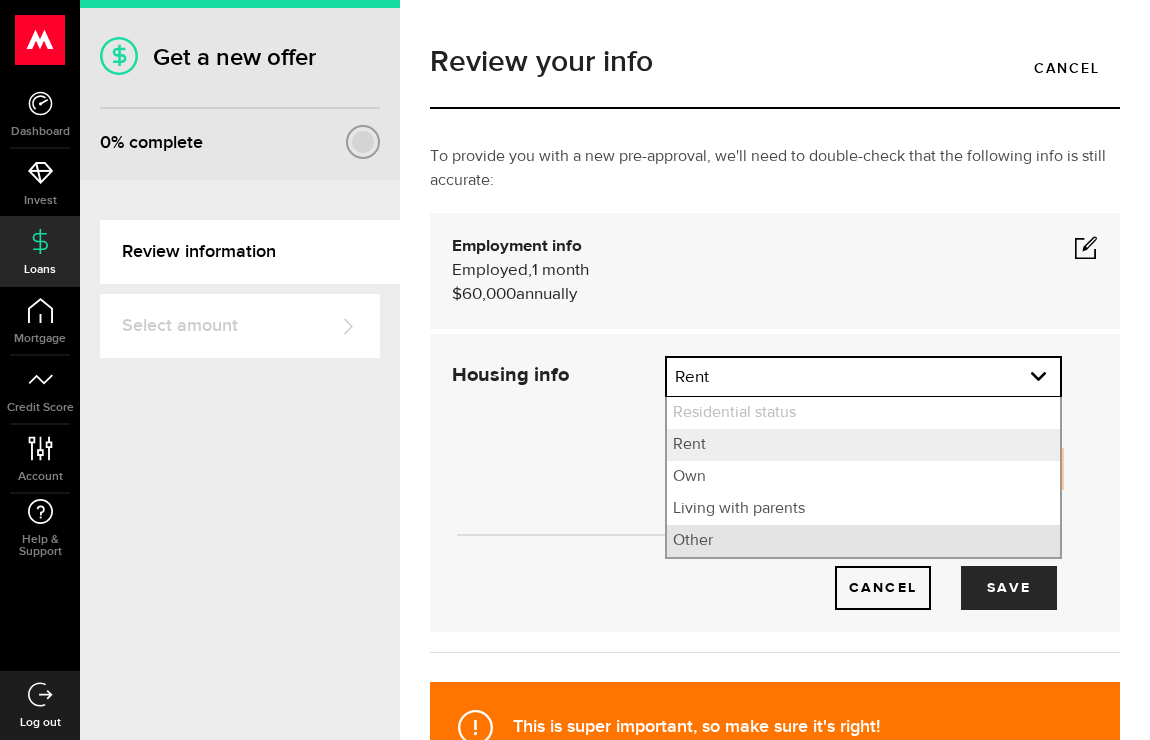 click on "Other" at bounding box center [863, 541] 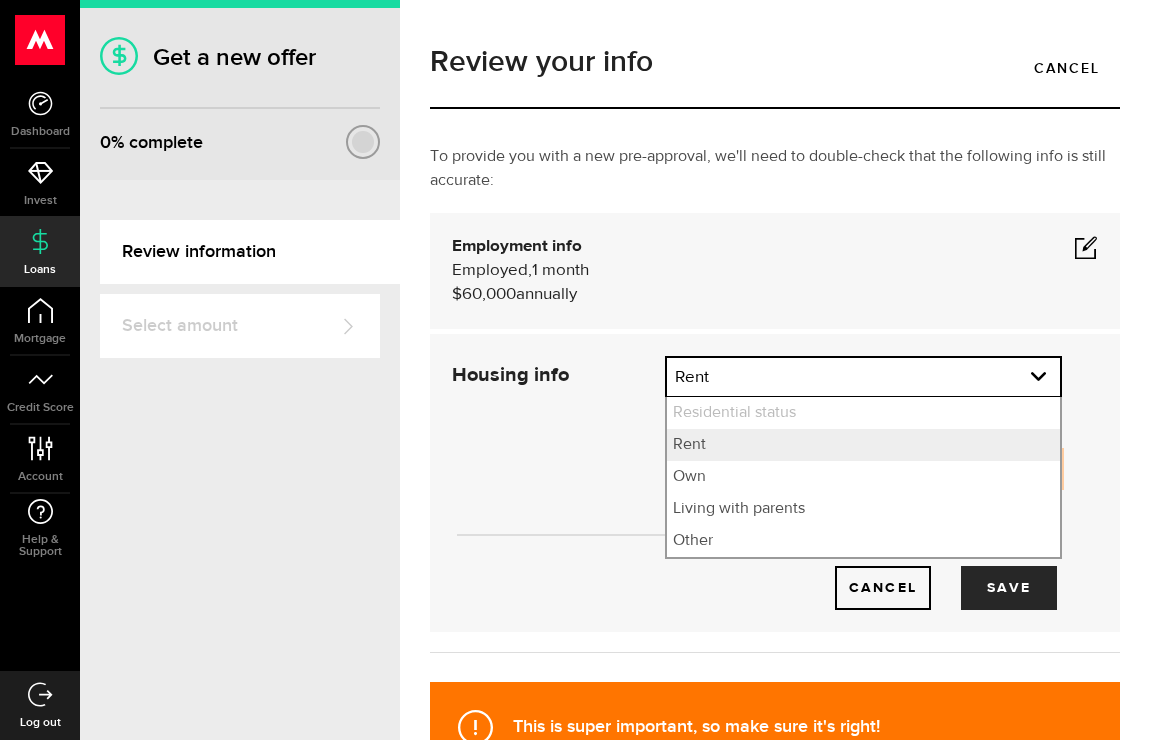 select on "Other" 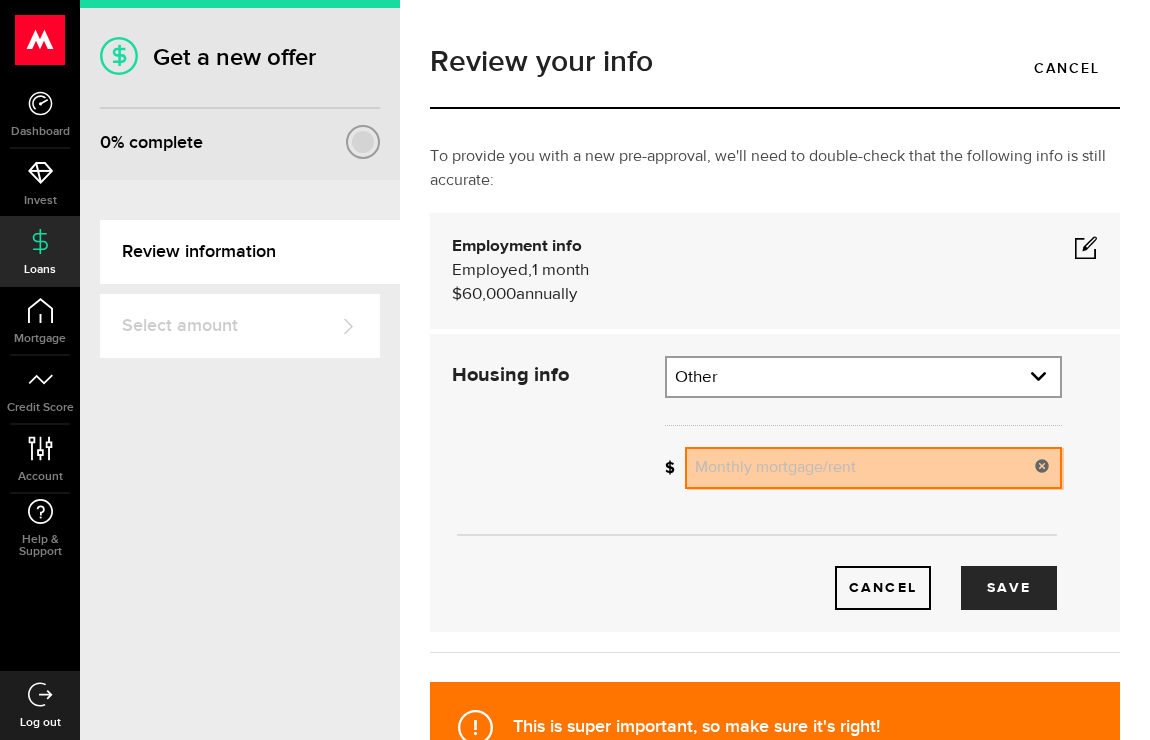 click on "Monthly mortgage/rent" at bounding box center (873, 468) 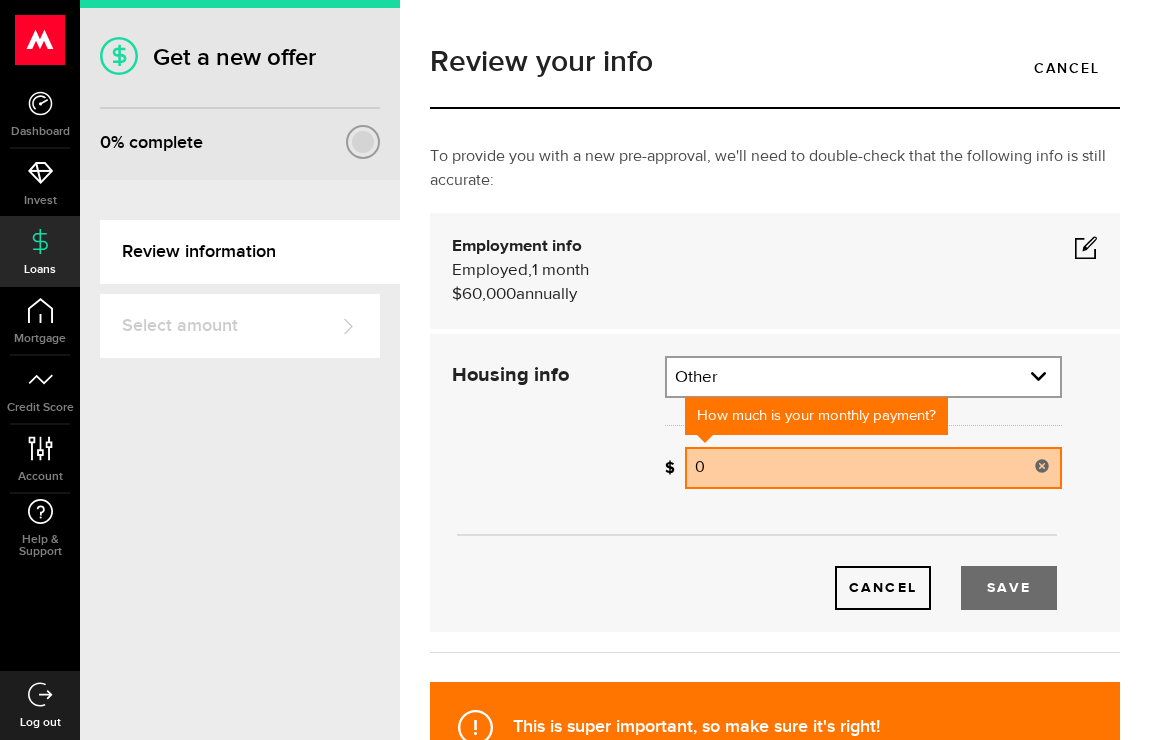 type on "0" 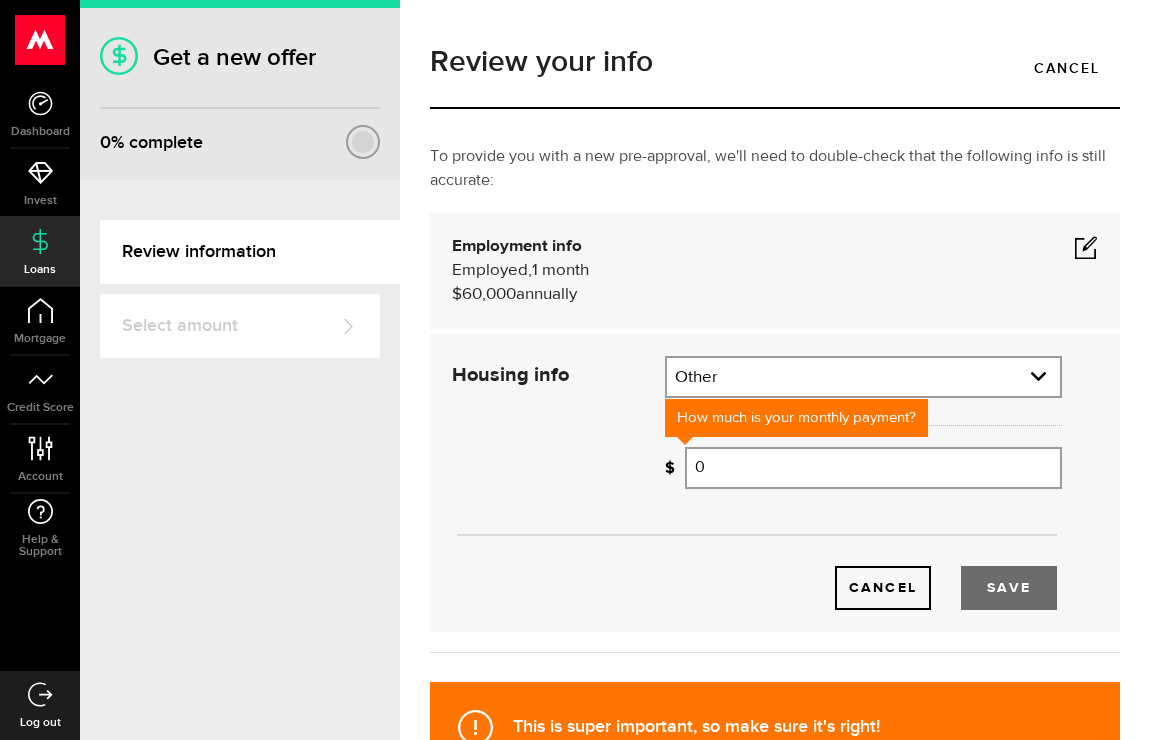 click on "Save" at bounding box center [1009, 588] 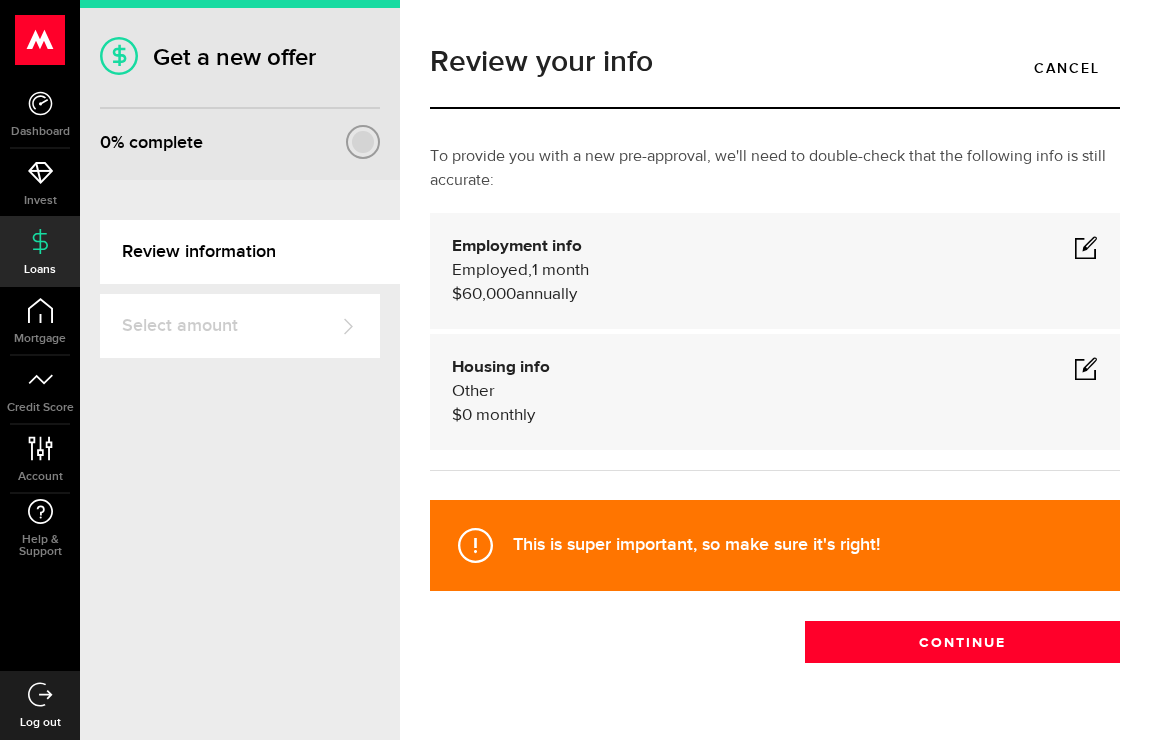 click at bounding box center (1086, 247) 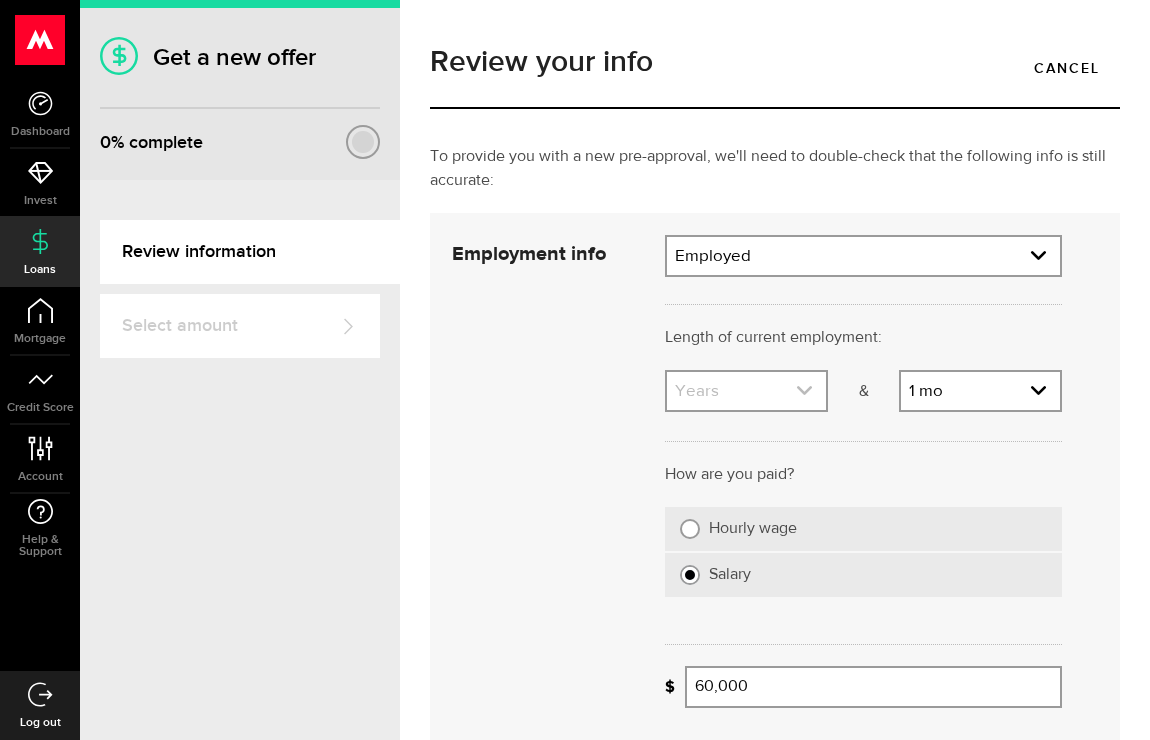 click 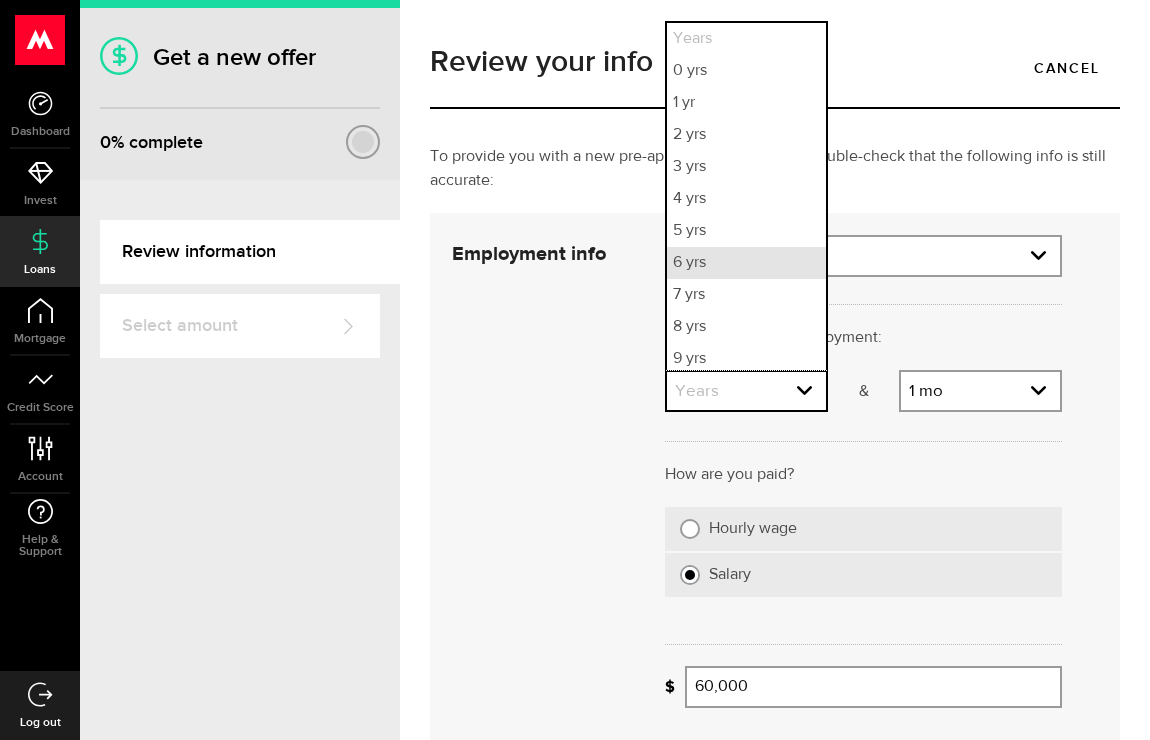 scroll, scrollTop: 37, scrollLeft: 0, axis: vertical 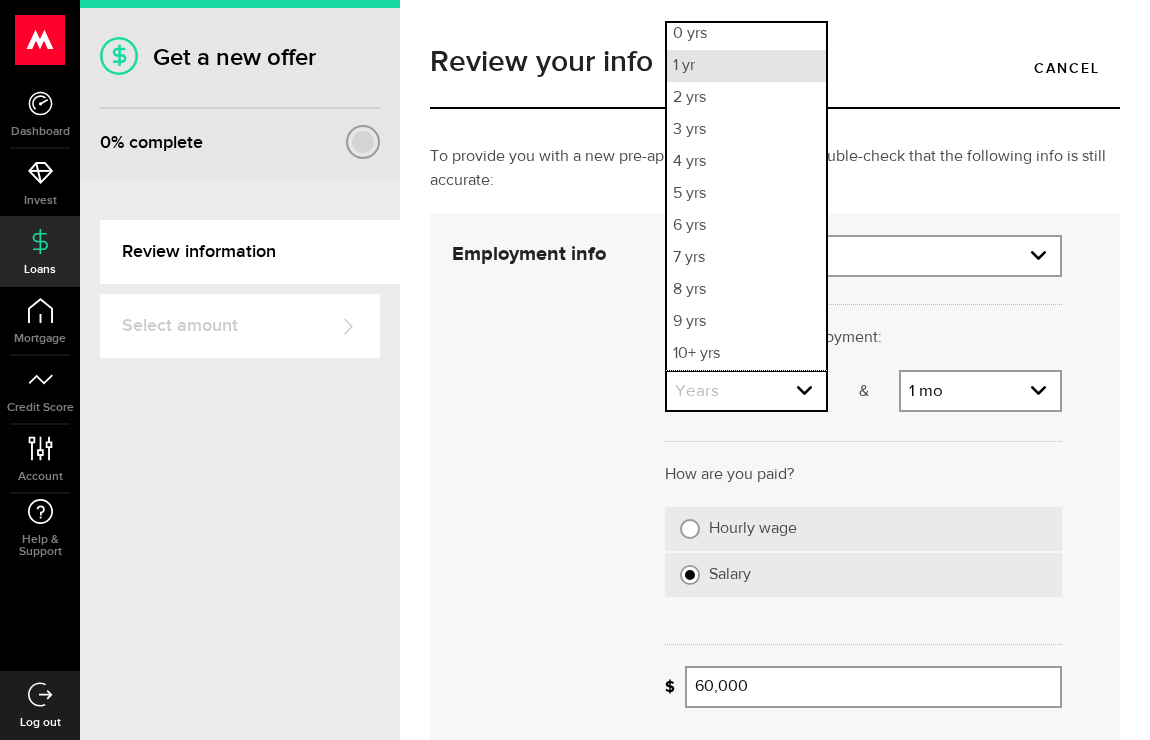 click on "1 yr" at bounding box center (746, 66) 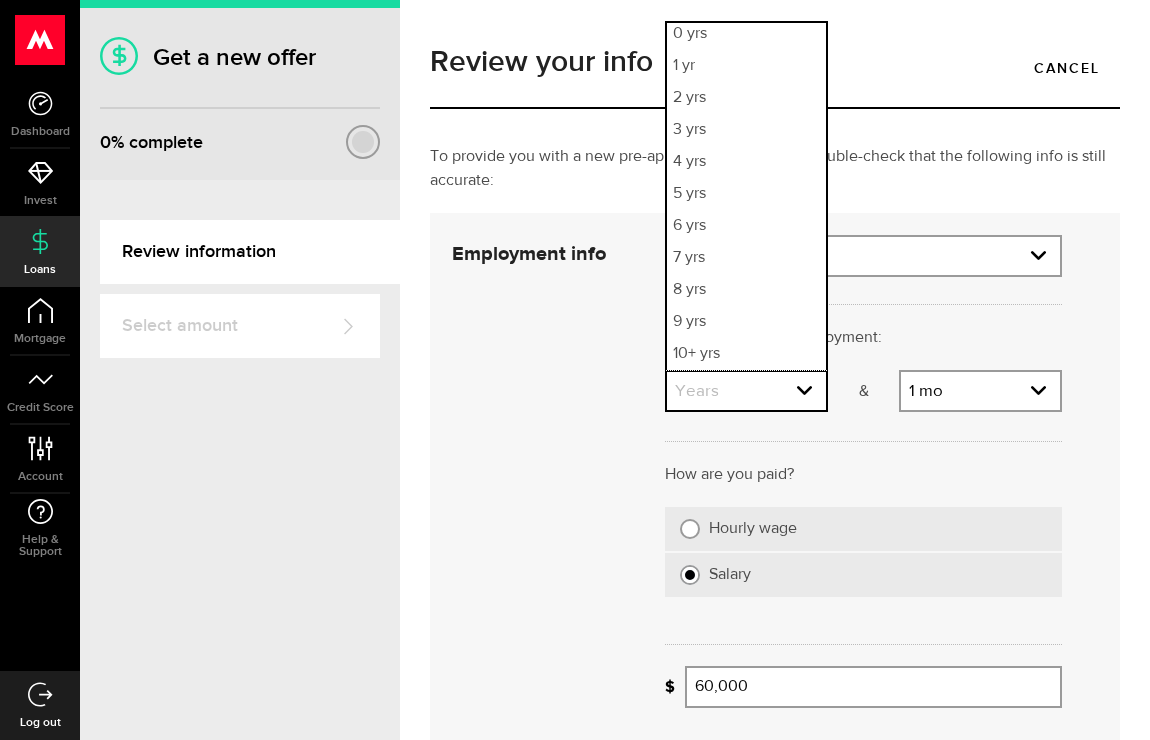 select on "1" 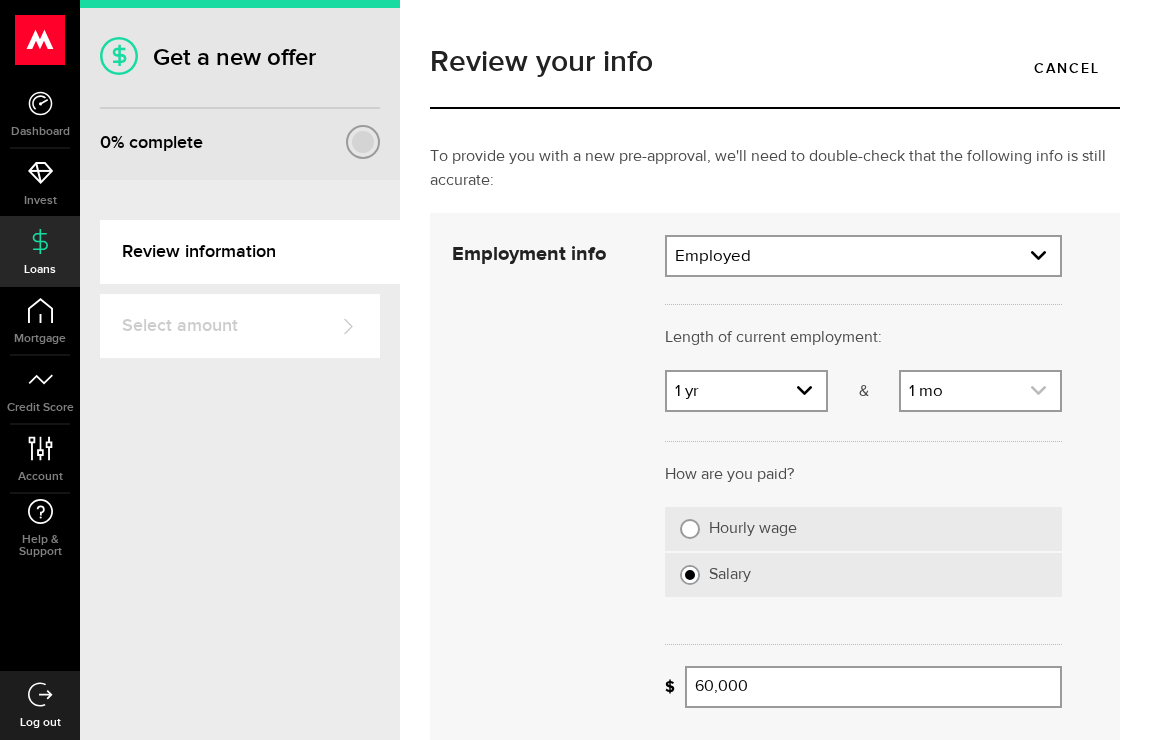 click 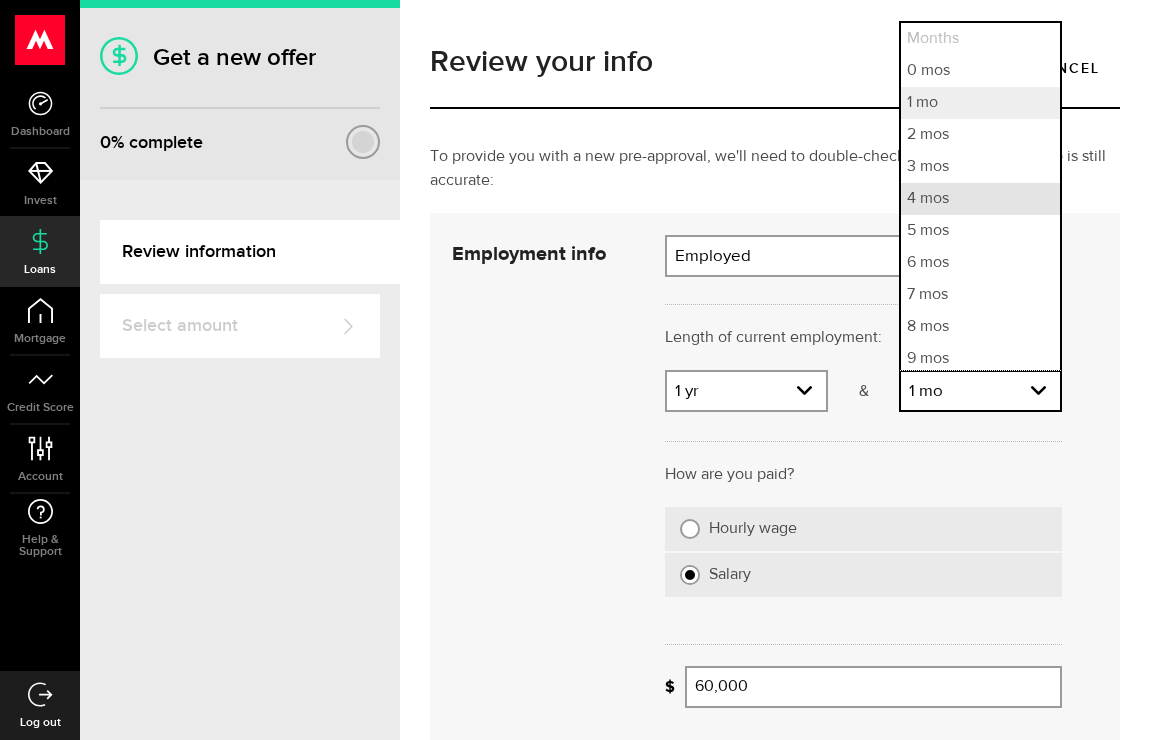 scroll, scrollTop: 7, scrollLeft: 0, axis: vertical 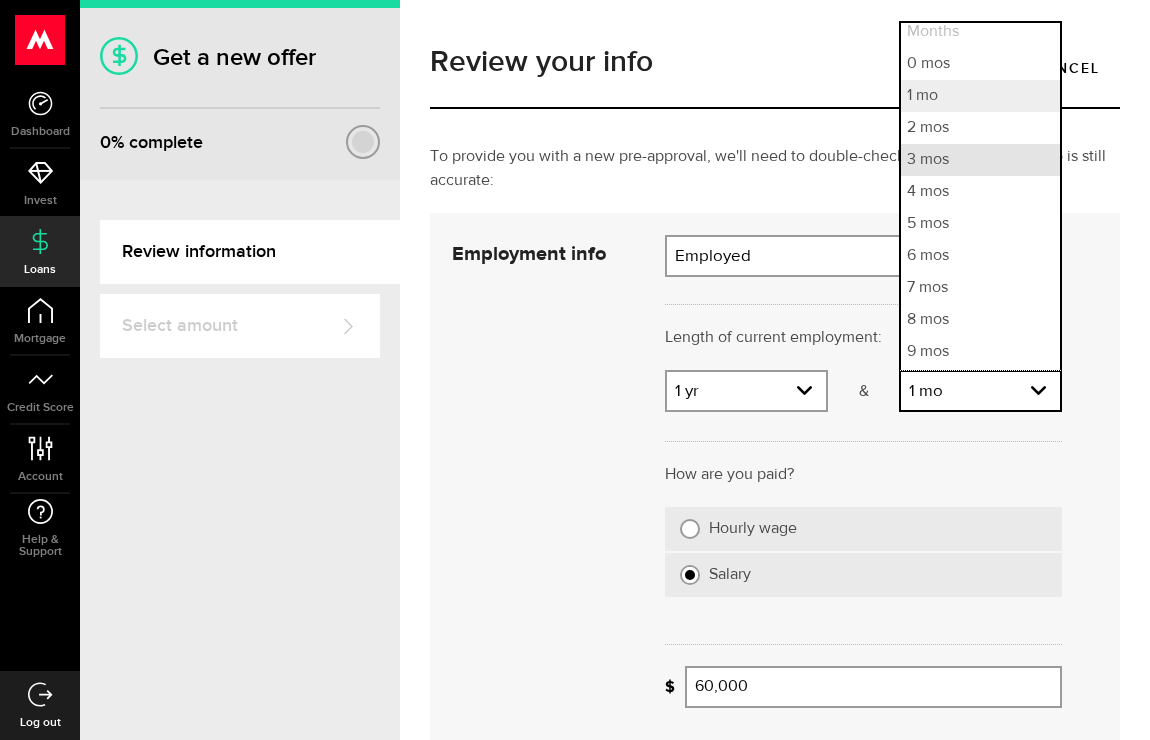 click on "3 mos" at bounding box center [980, 160] 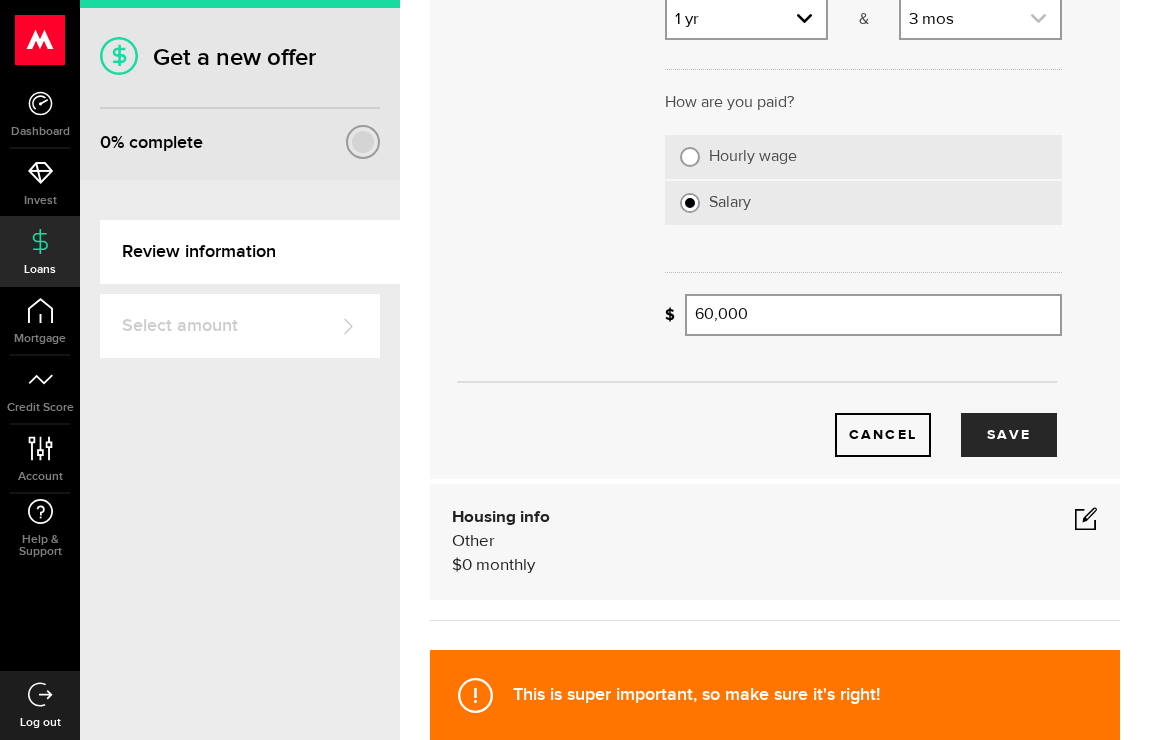 scroll, scrollTop: 420, scrollLeft: 0, axis: vertical 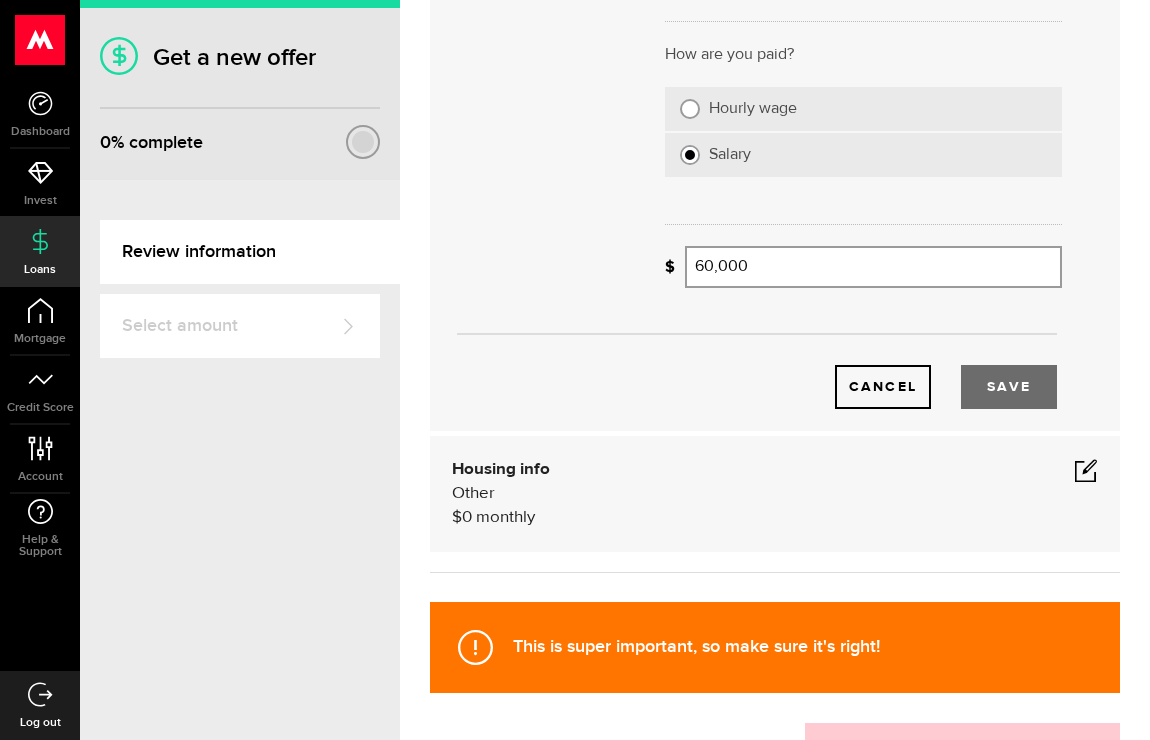 click on "Save" at bounding box center (1009, 387) 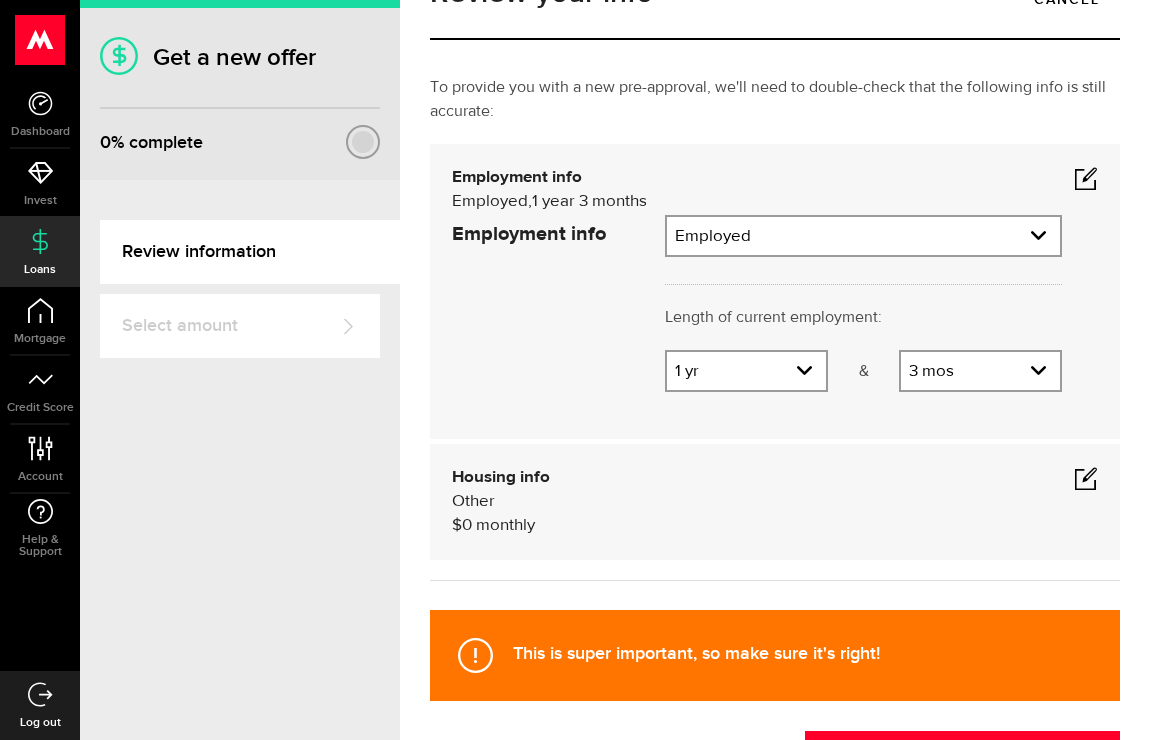 scroll, scrollTop: 55, scrollLeft: 0, axis: vertical 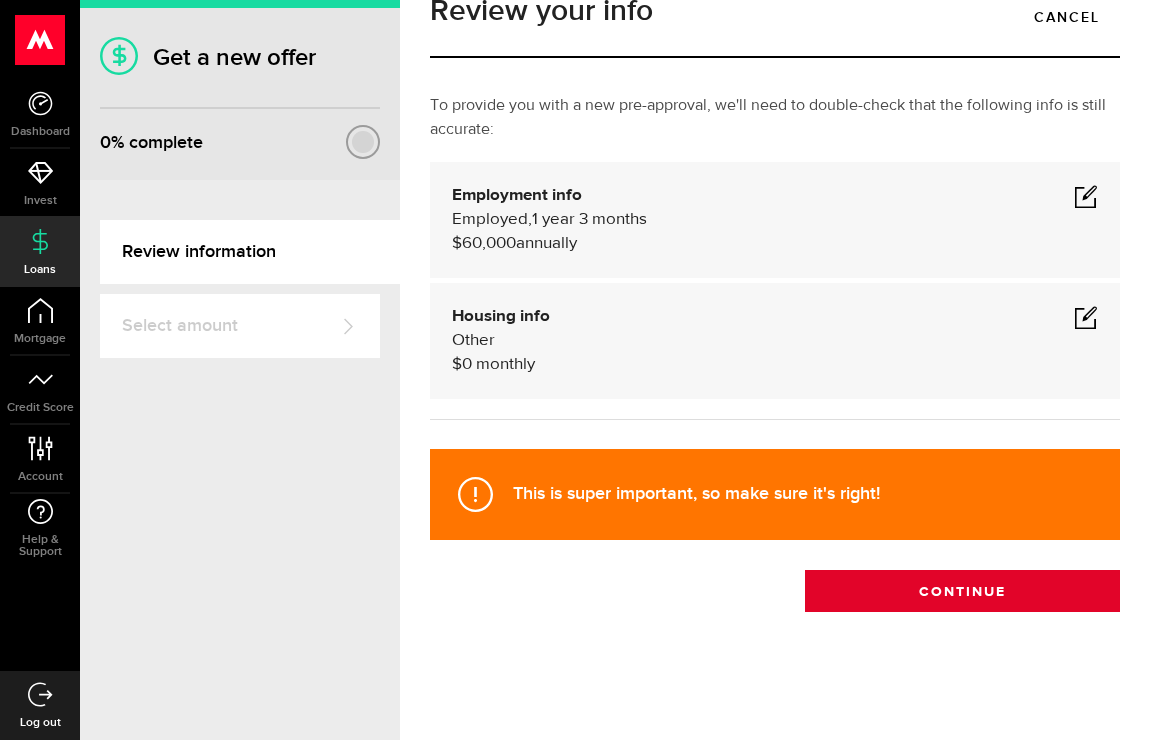 click on "Continue" at bounding box center (962, 591) 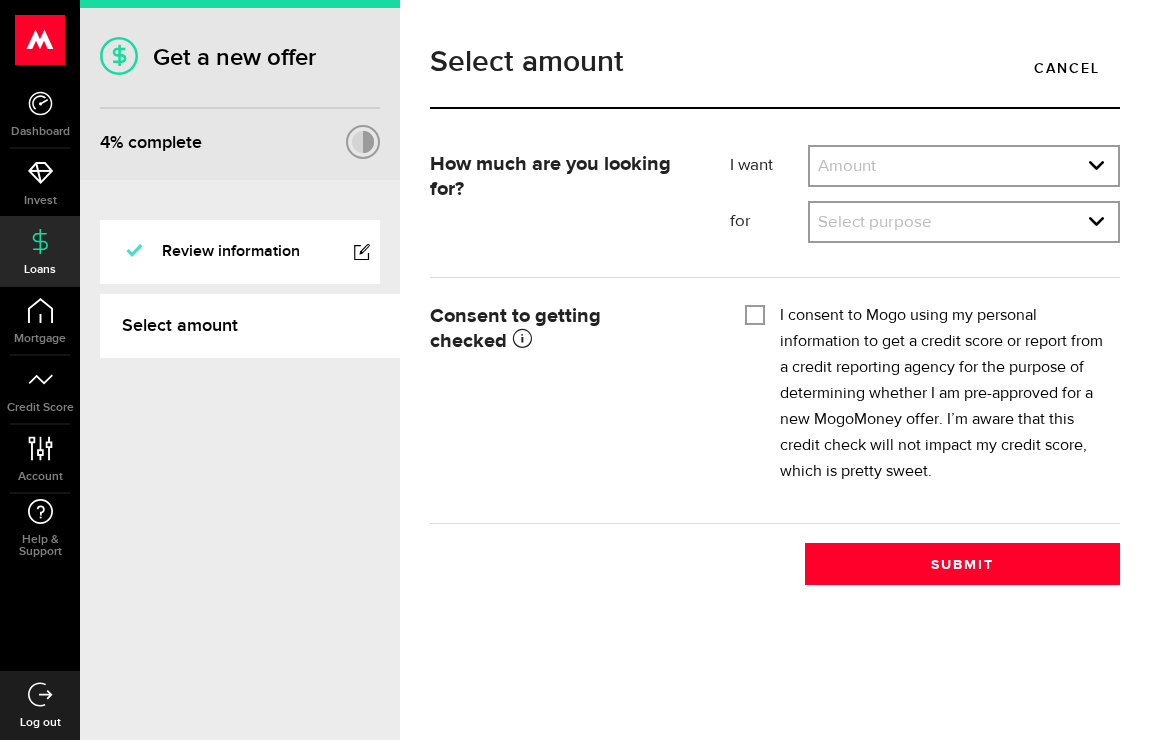 scroll, scrollTop: 0, scrollLeft: 0, axis: both 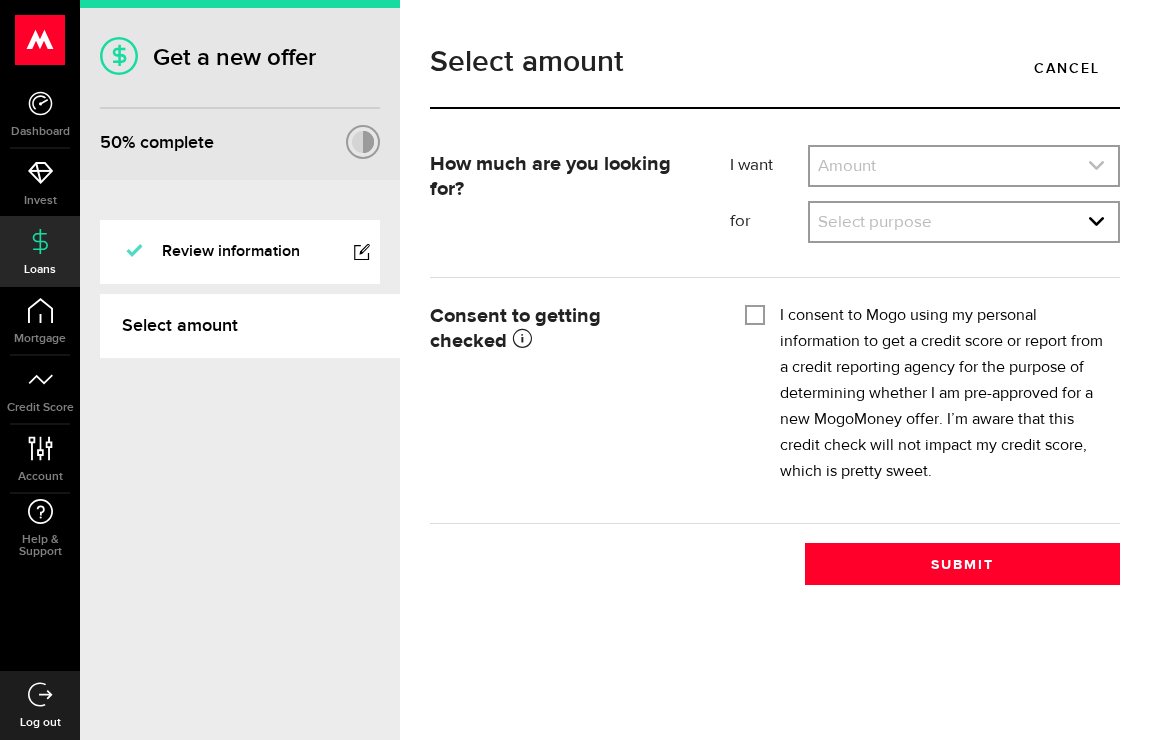 click 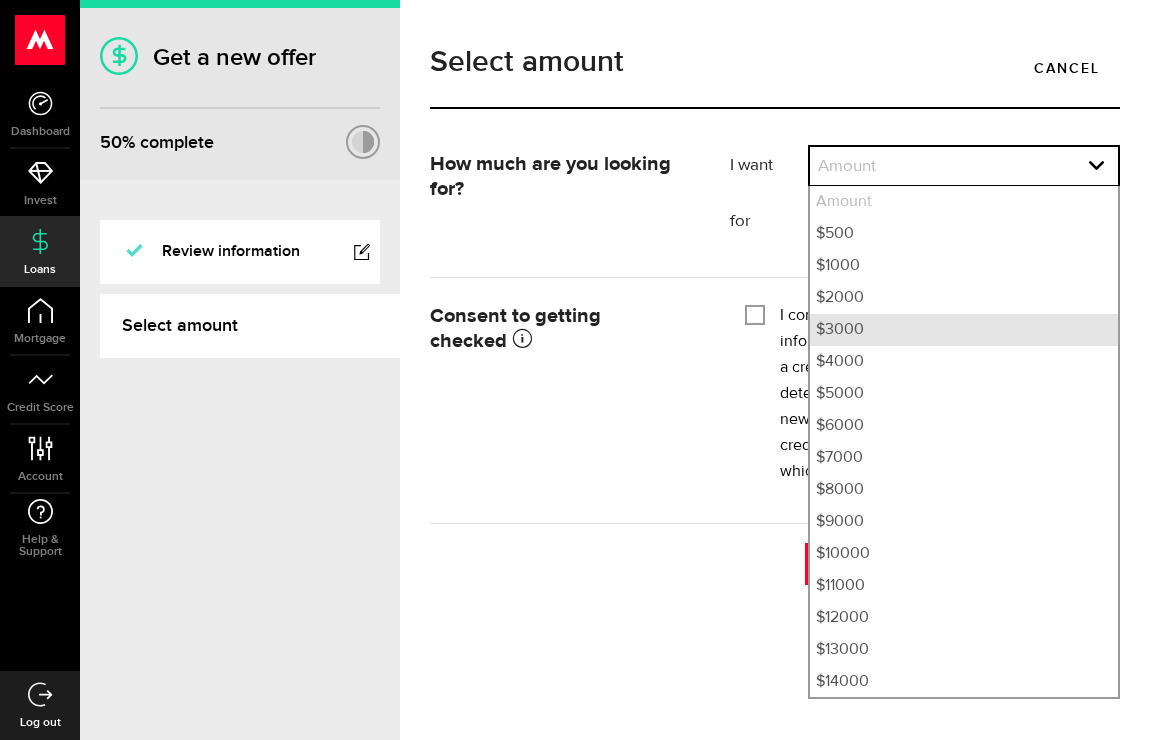 click on "$3000" at bounding box center (964, 330) 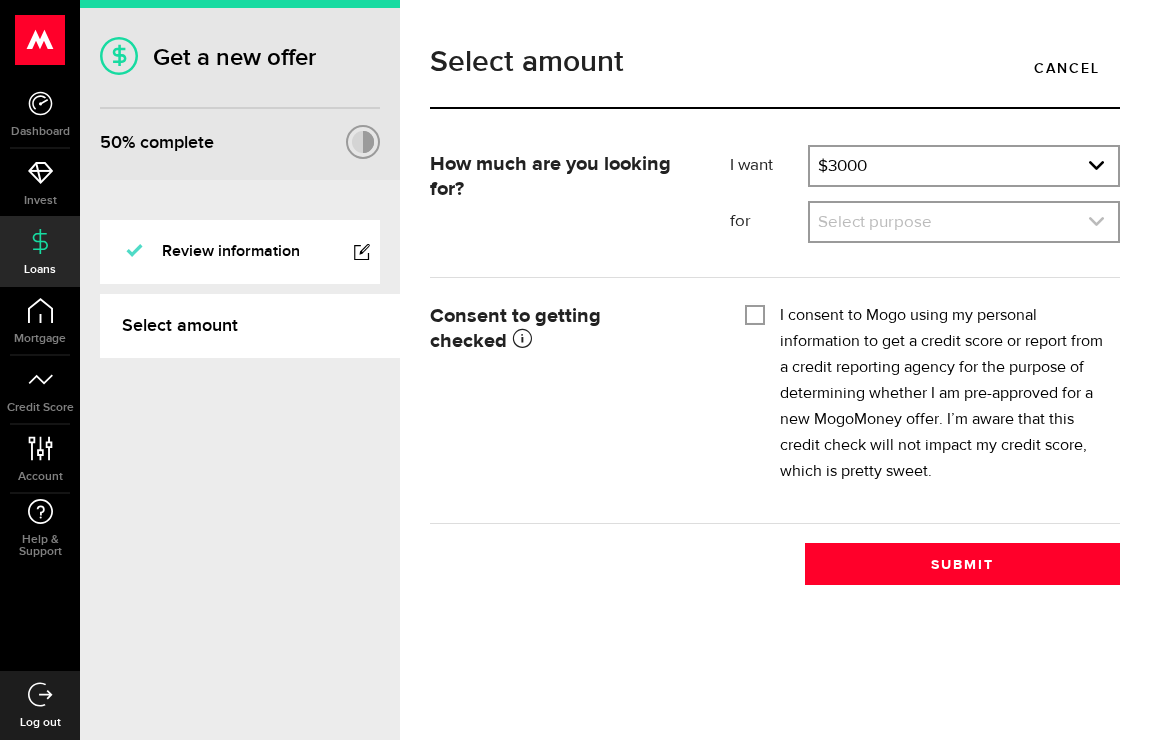 click 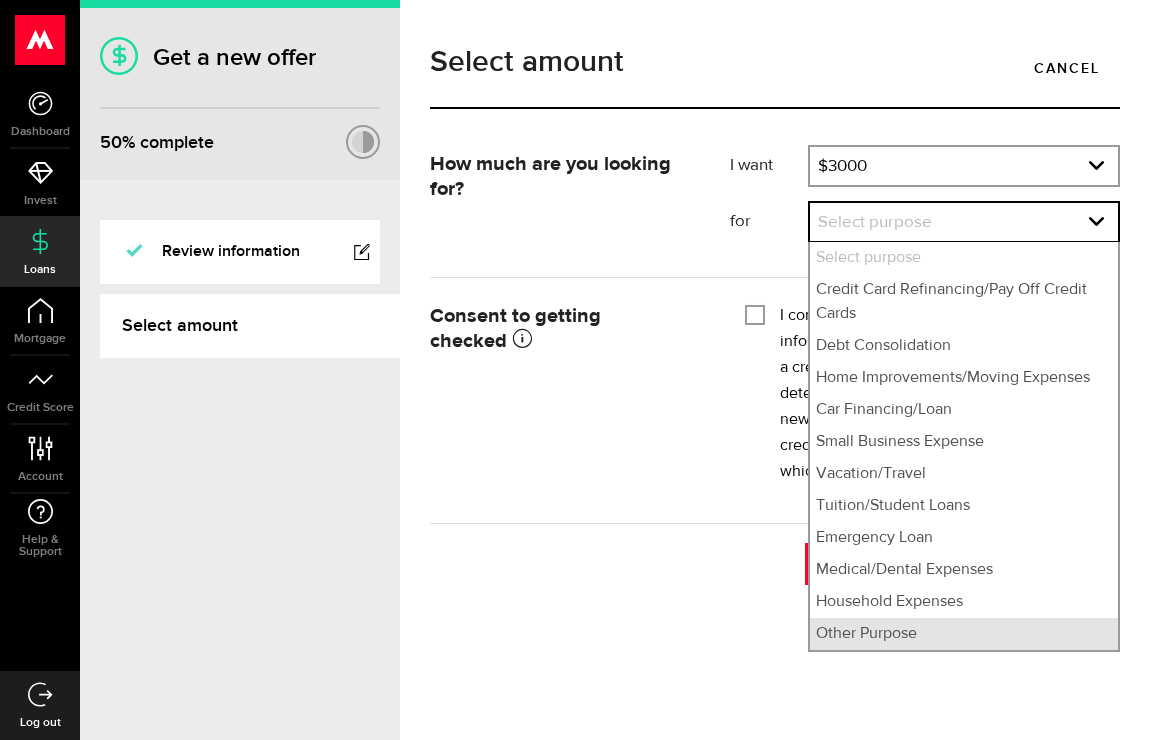 click on "Other Purpose" at bounding box center (964, 634) 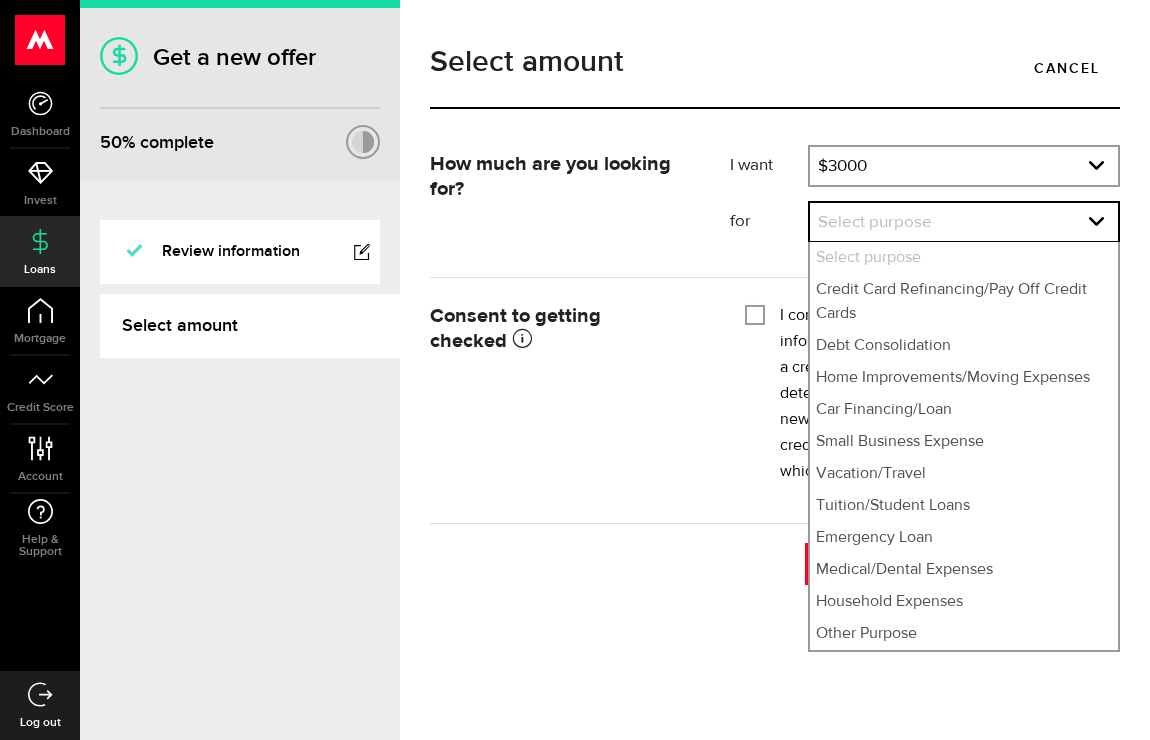 select on "Other Purpose" 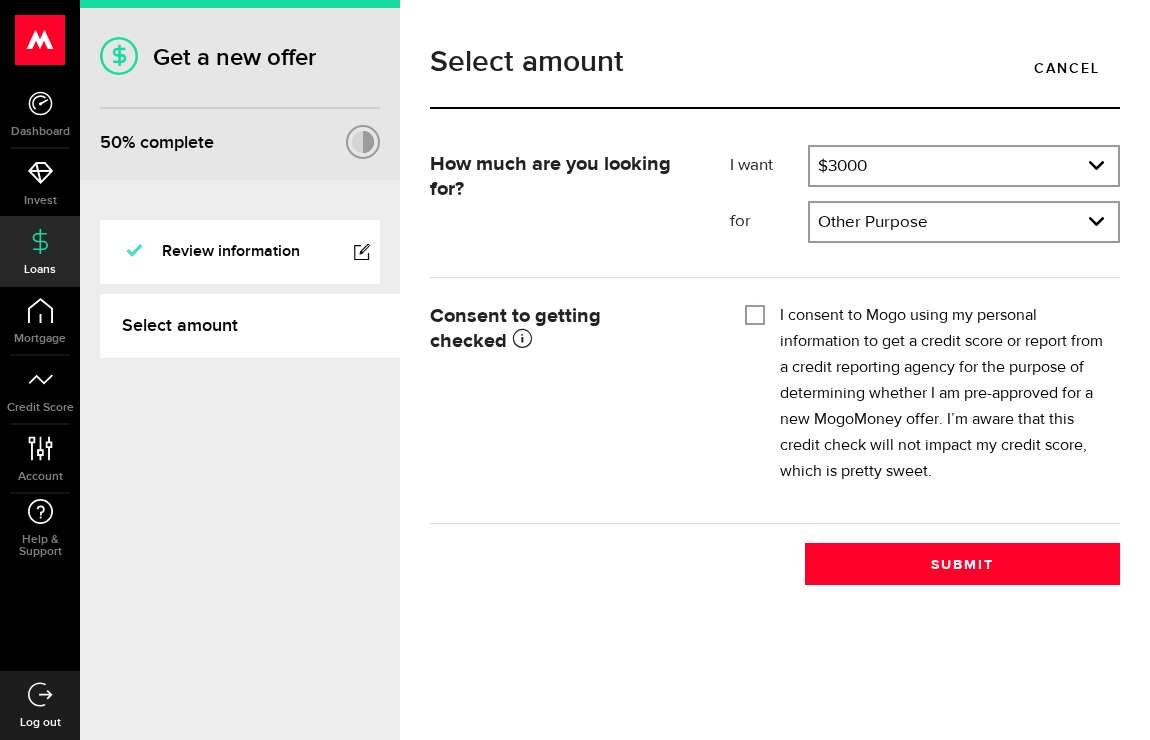 click on "I consent to Mogo using my personal information to get a credit score or report from a credit reporting agency for the purpose of determining whether I am pre-approved for a new MogoMoney offer. I’m aware that this credit check will not impact my credit score, which is pretty sweet." at bounding box center [755, 313] 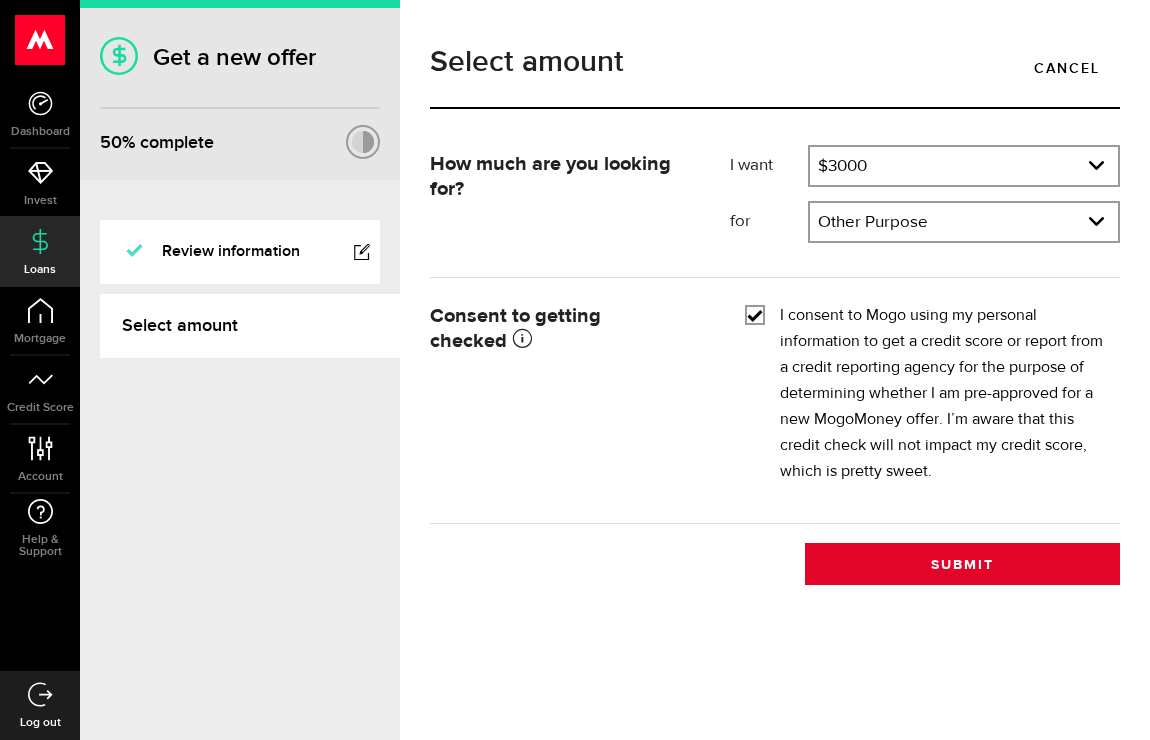 click on "Submit" at bounding box center (962, 564) 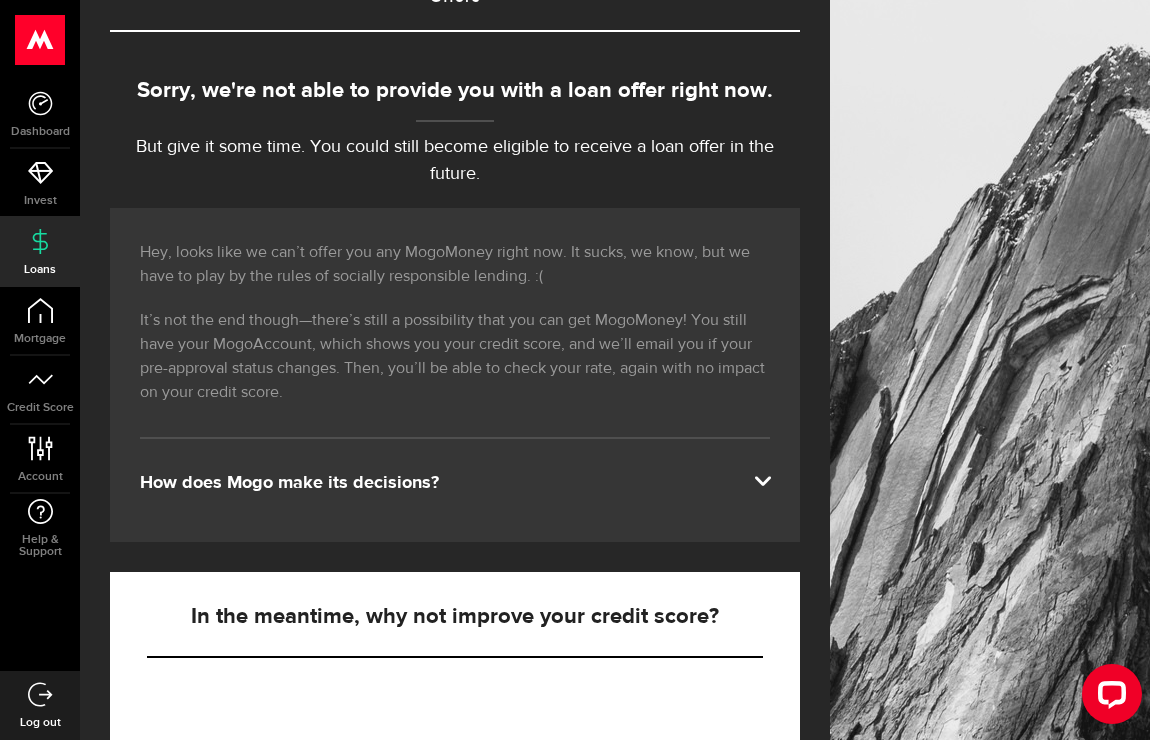 scroll, scrollTop: 163, scrollLeft: 0, axis: vertical 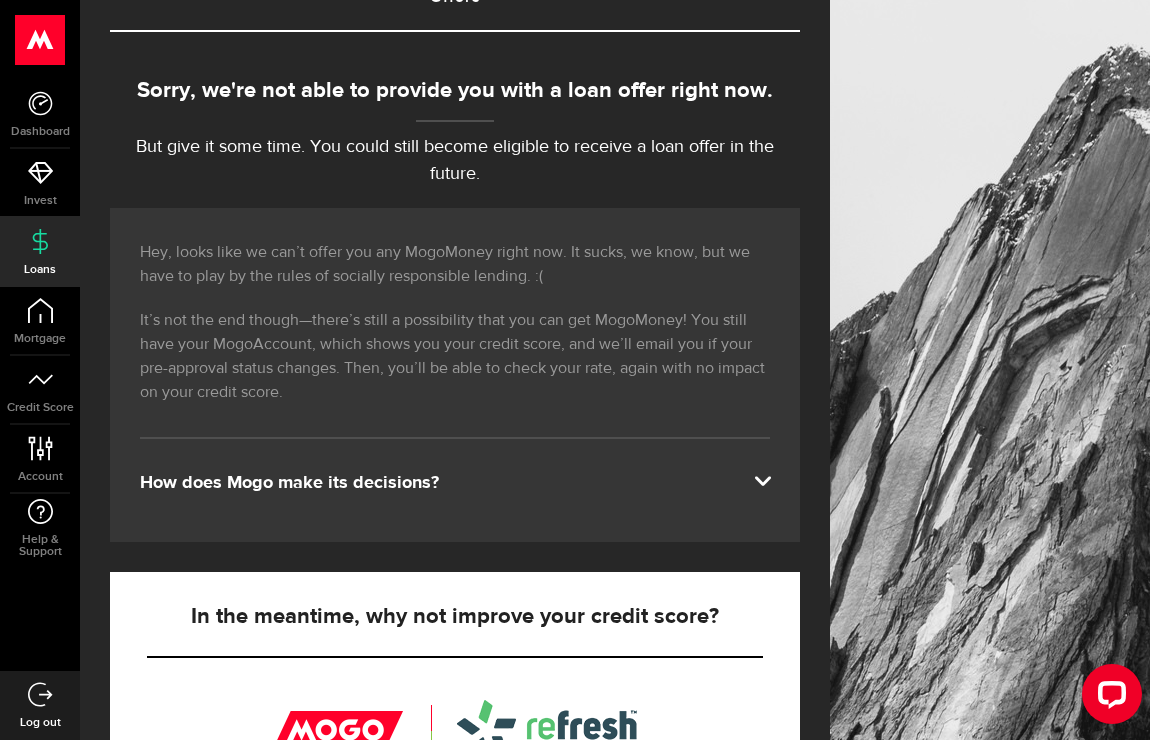 click at bounding box center [762, 479] 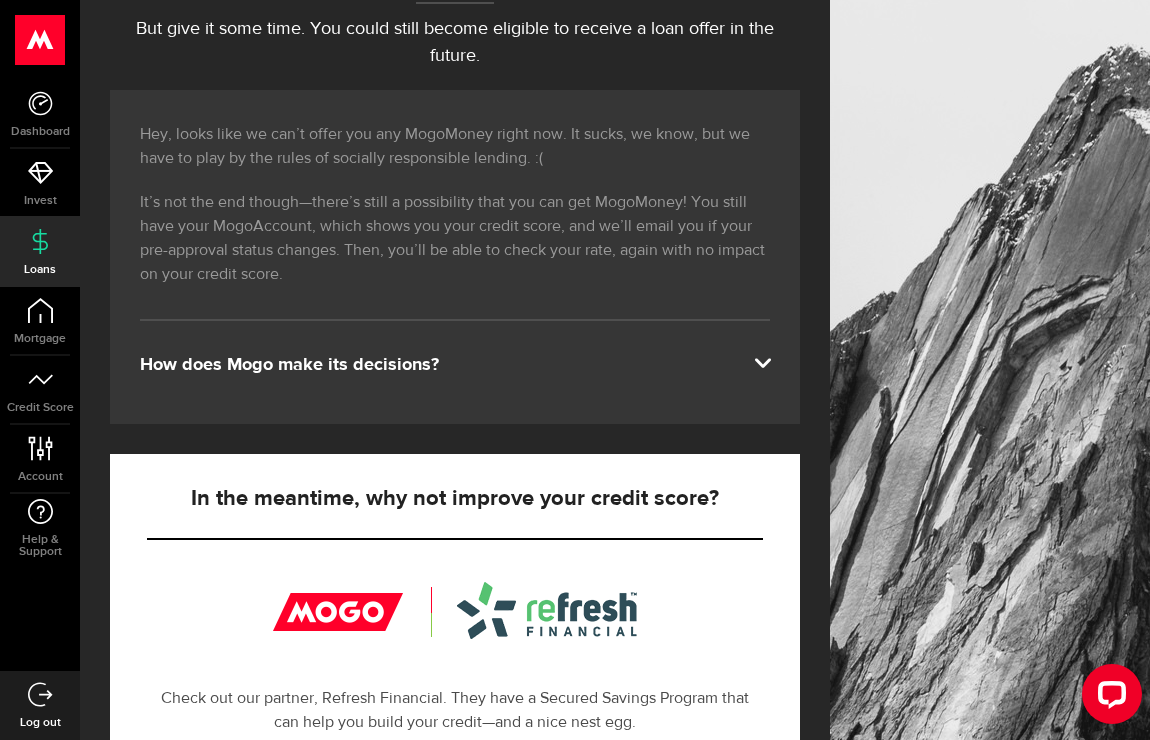 scroll, scrollTop: 323, scrollLeft: 0, axis: vertical 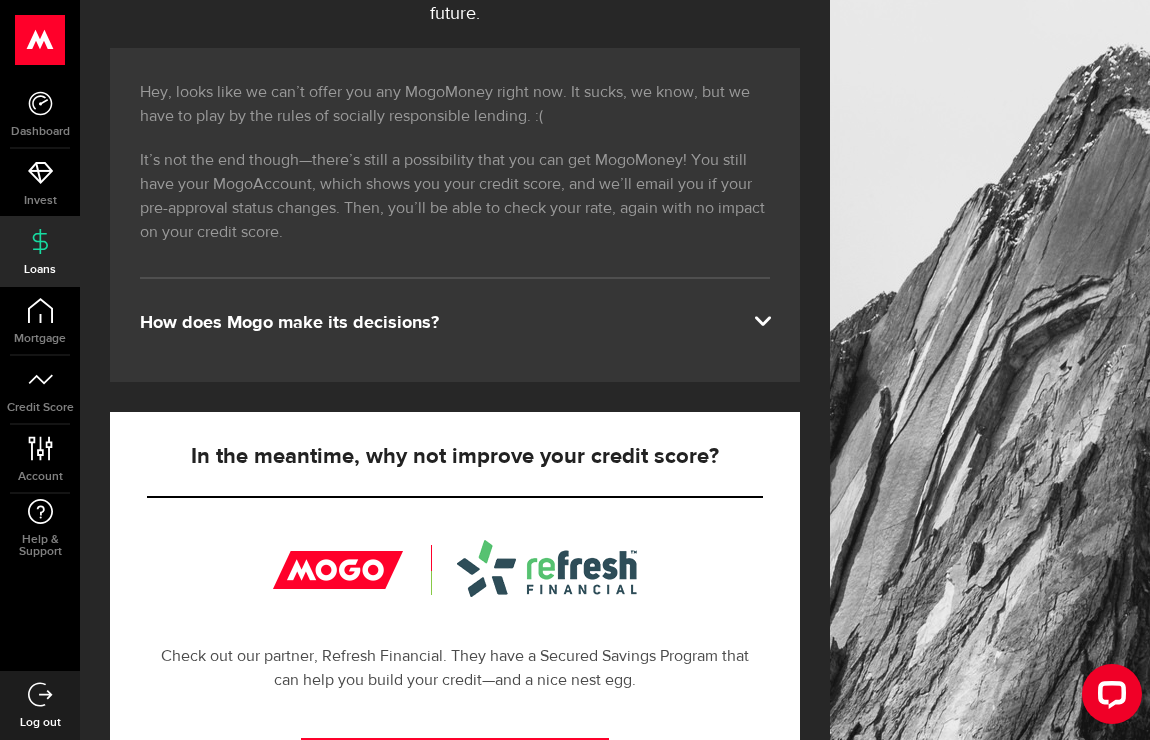 click at bounding box center [762, 319] 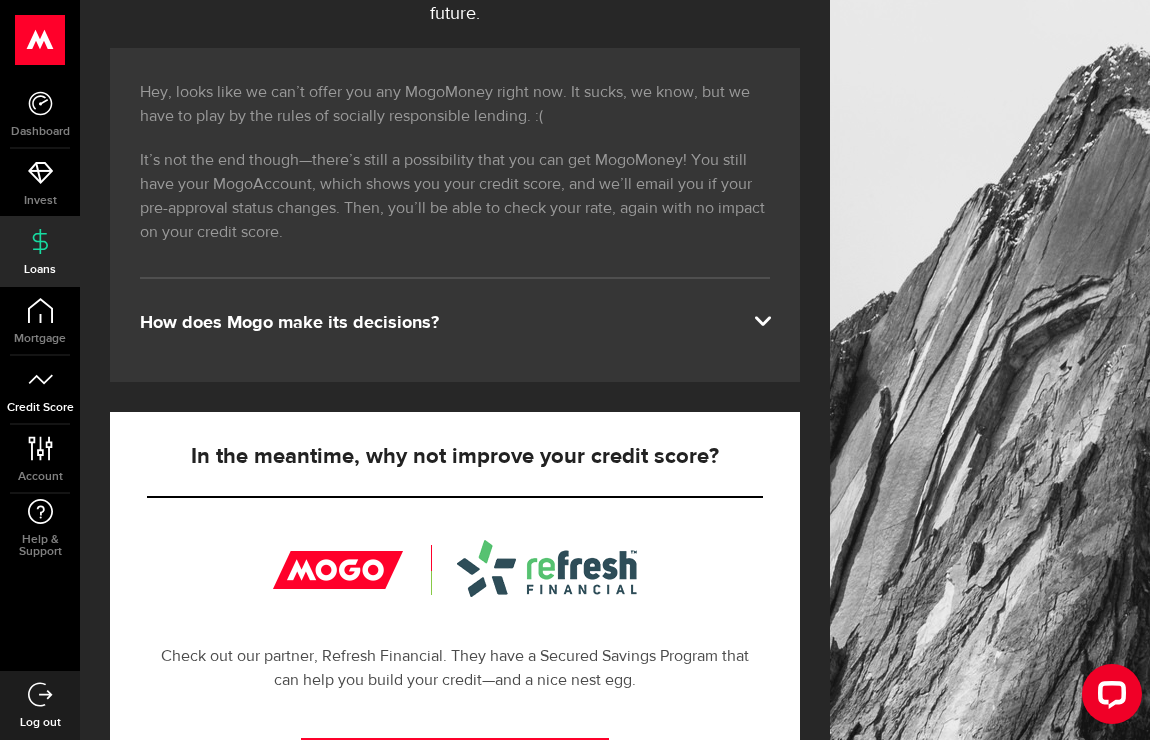 click on "Credit Score" at bounding box center (40, 408) 